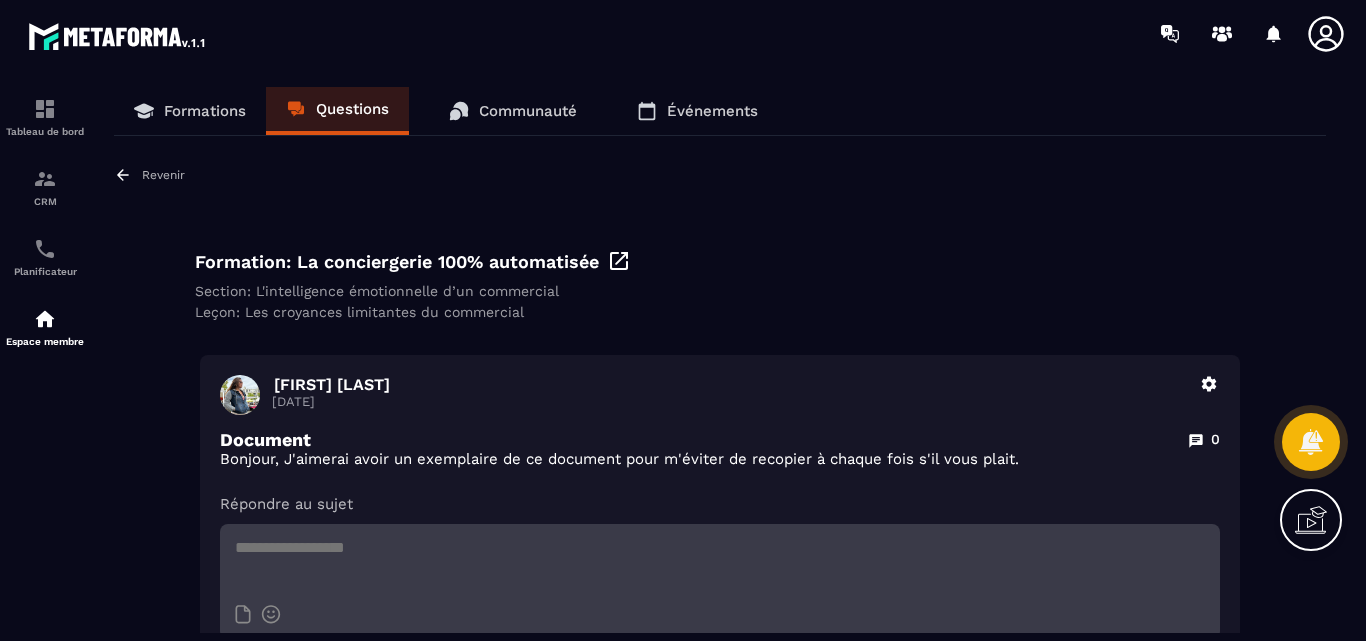 scroll, scrollTop: 0, scrollLeft: 0, axis: both 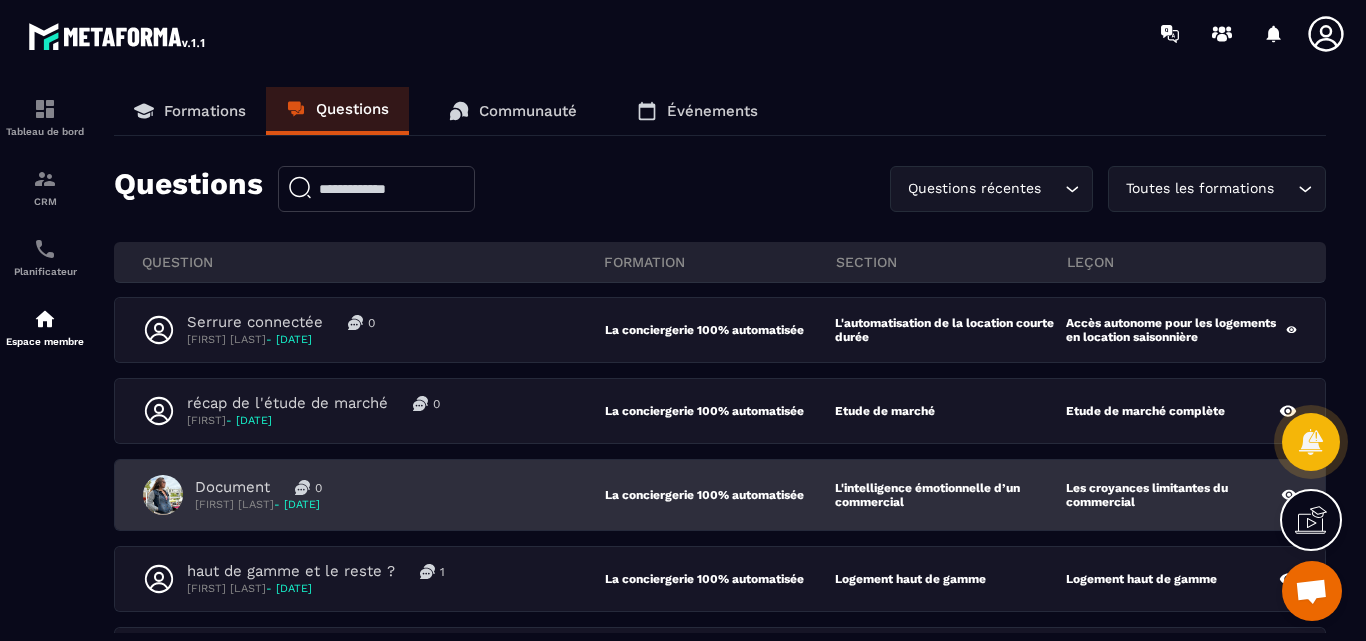 click on "Document 0 Marilia DE ANDRADE  - 31 juillet" at bounding box center (374, 495) 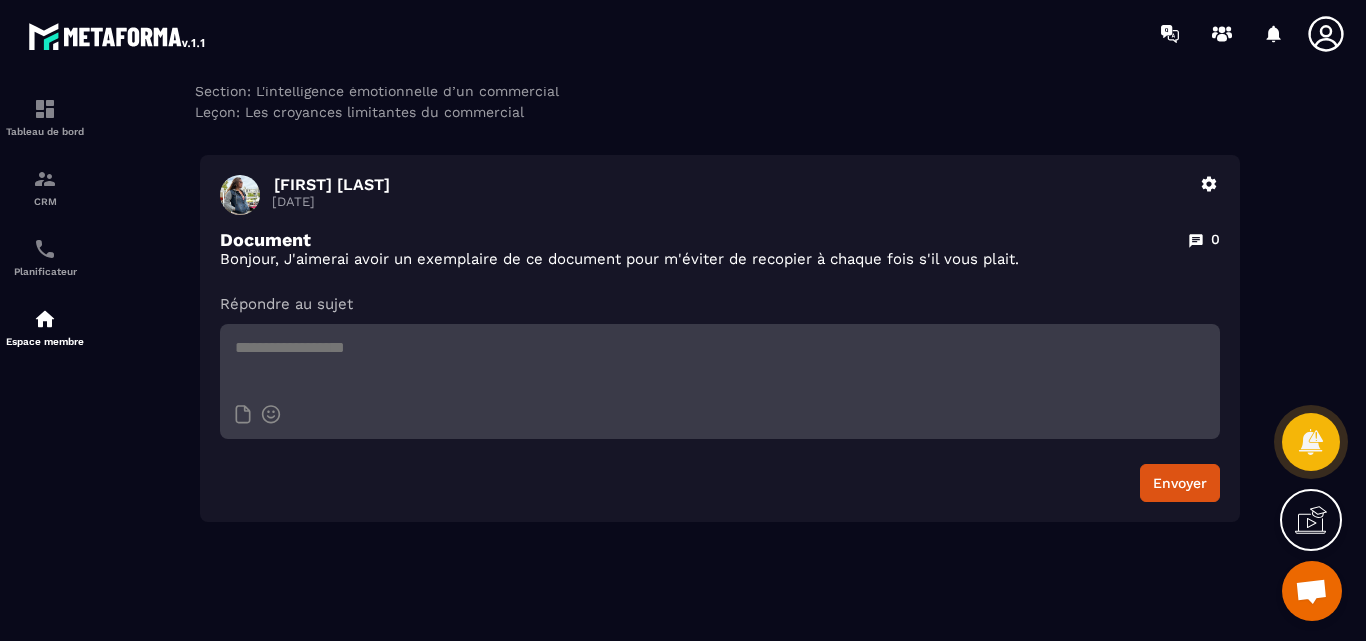 scroll, scrollTop: 0, scrollLeft: 0, axis: both 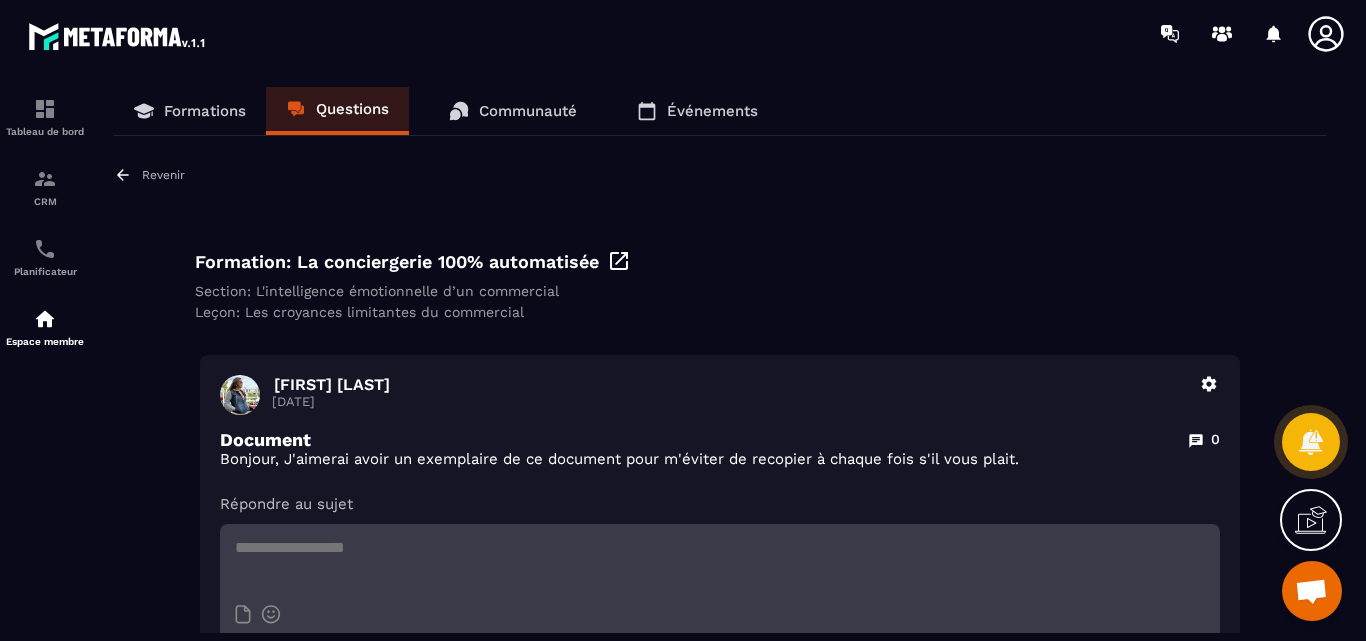 click on "Revenir" at bounding box center [163, 175] 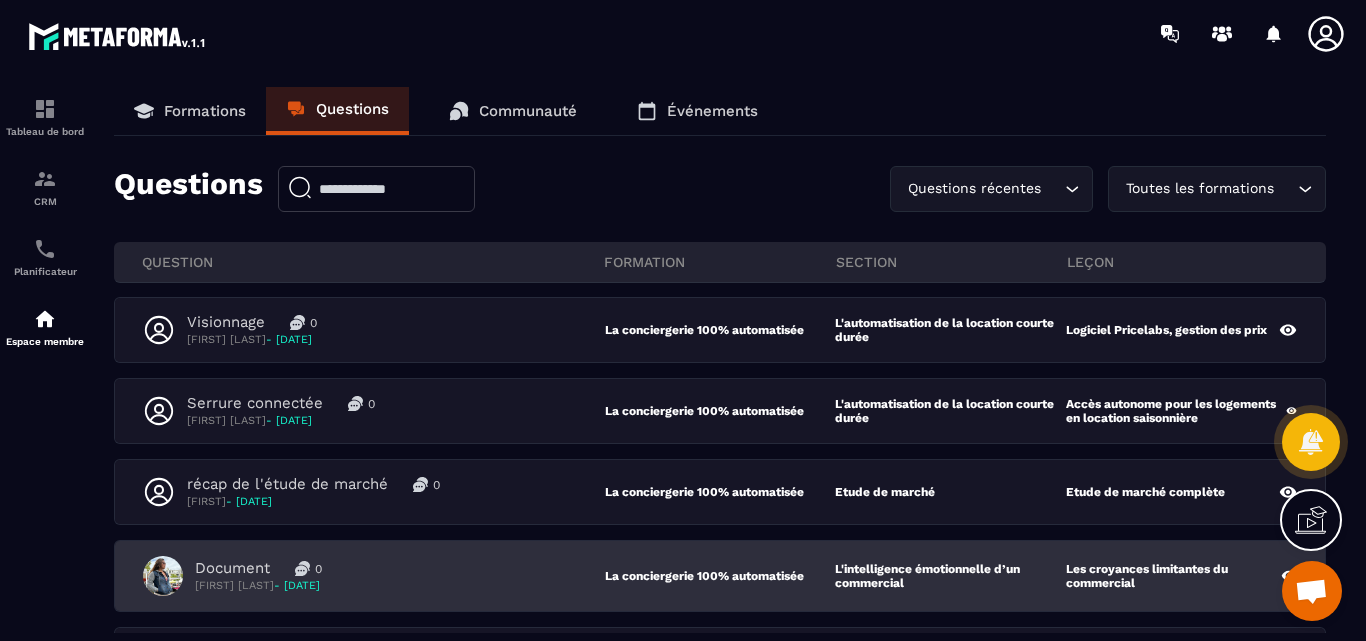 scroll, scrollTop: 100, scrollLeft: 0, axis: vertical 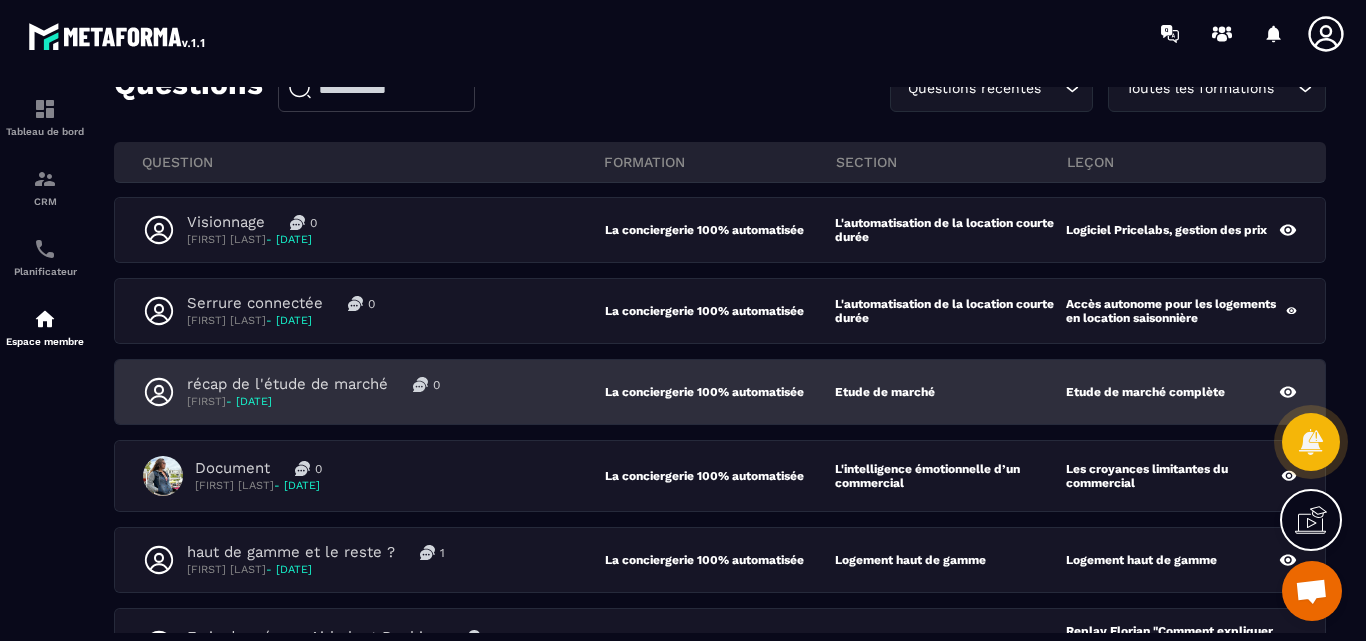 click on "récap de l'étude de marché" at bounding box center (287, 384) 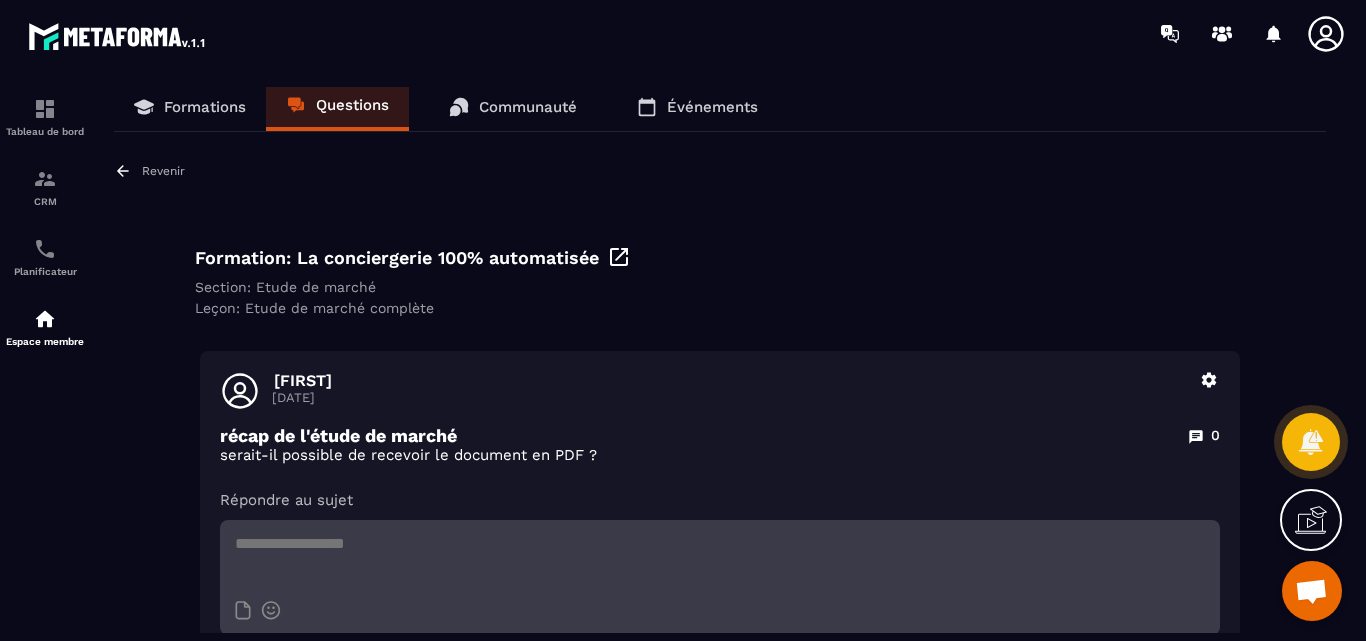 scroll, scrollTop: 0, scrollLeft: 0, axis: both 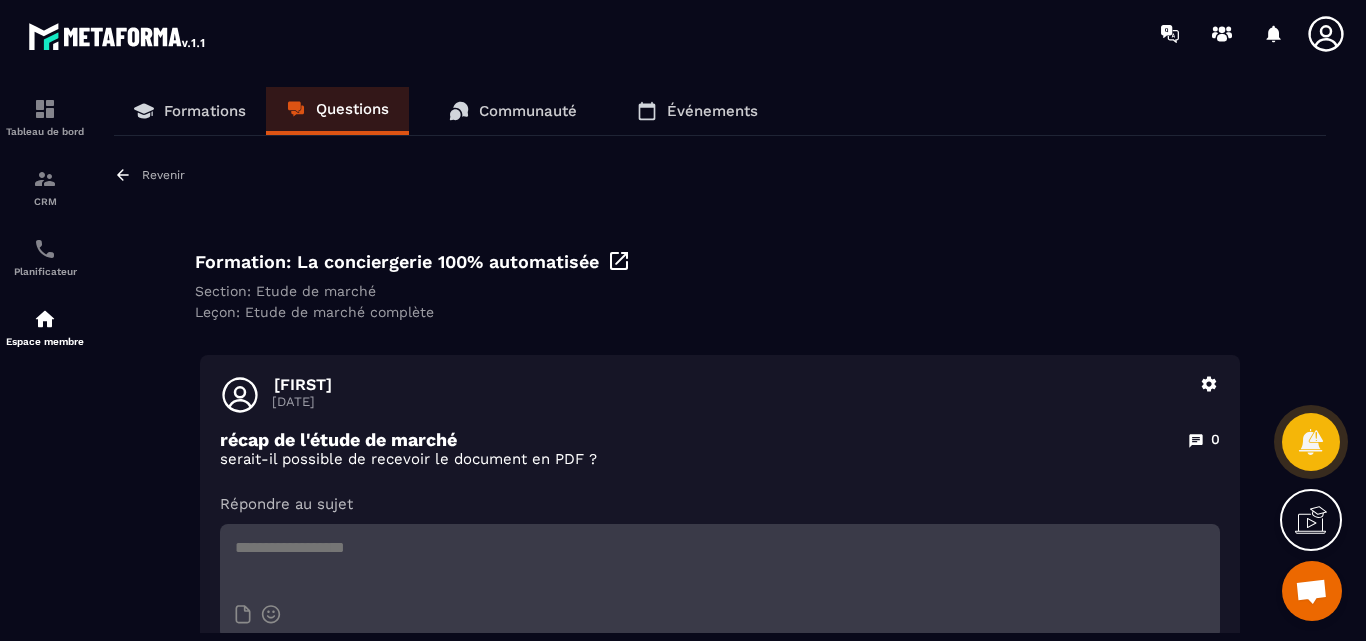 click on "Revenir" at bounding box center (163, 175) 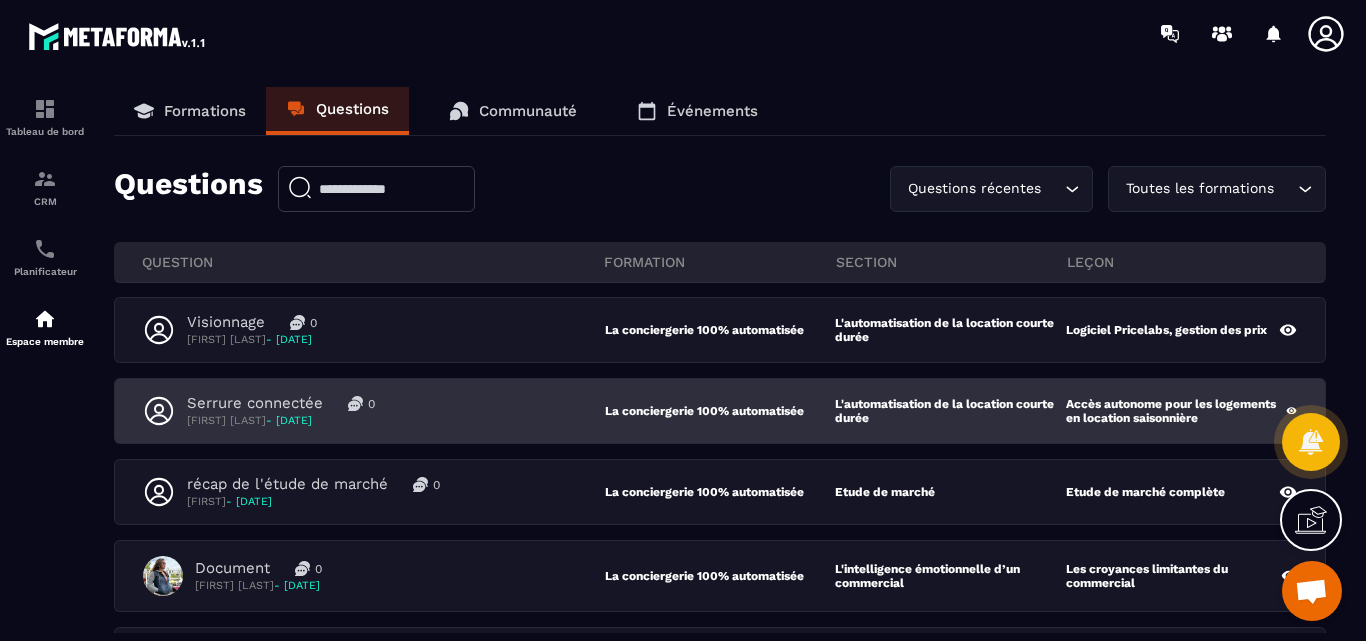 click on "Serrure connectée" at bounding box center (255, 403) 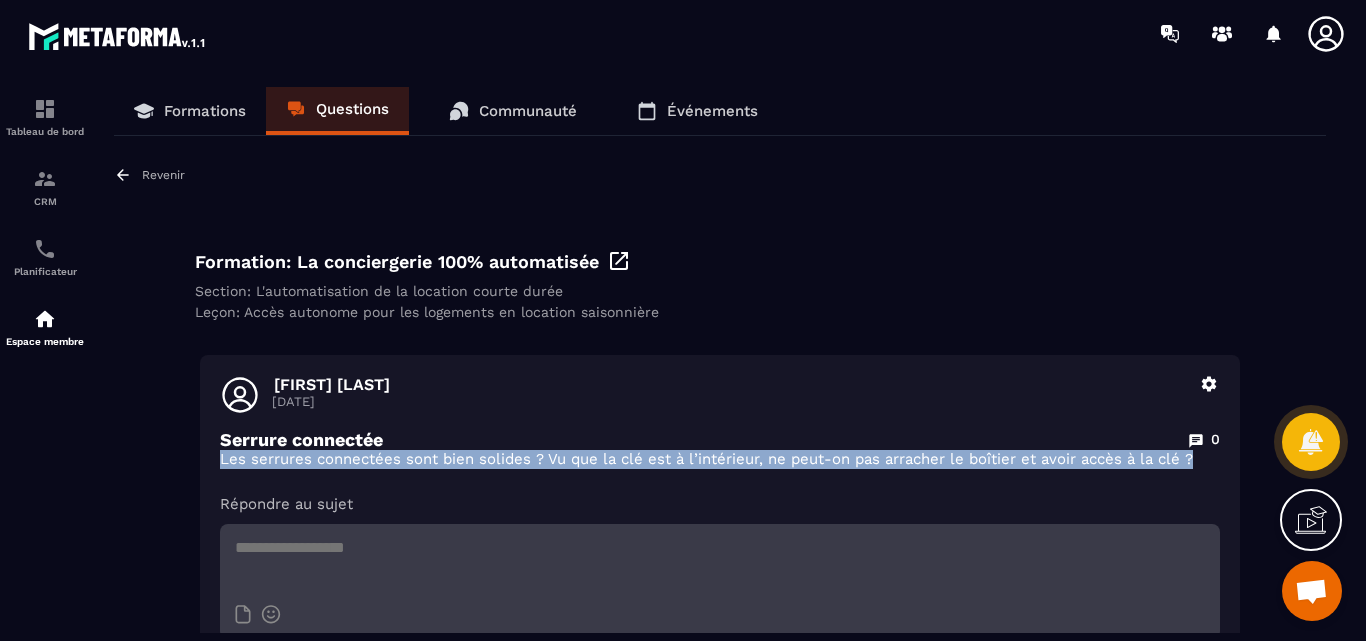drag, startPoint x: 218, startPoint y: 461, endPoint x: 1211, endPoint y: 461, distance: 993 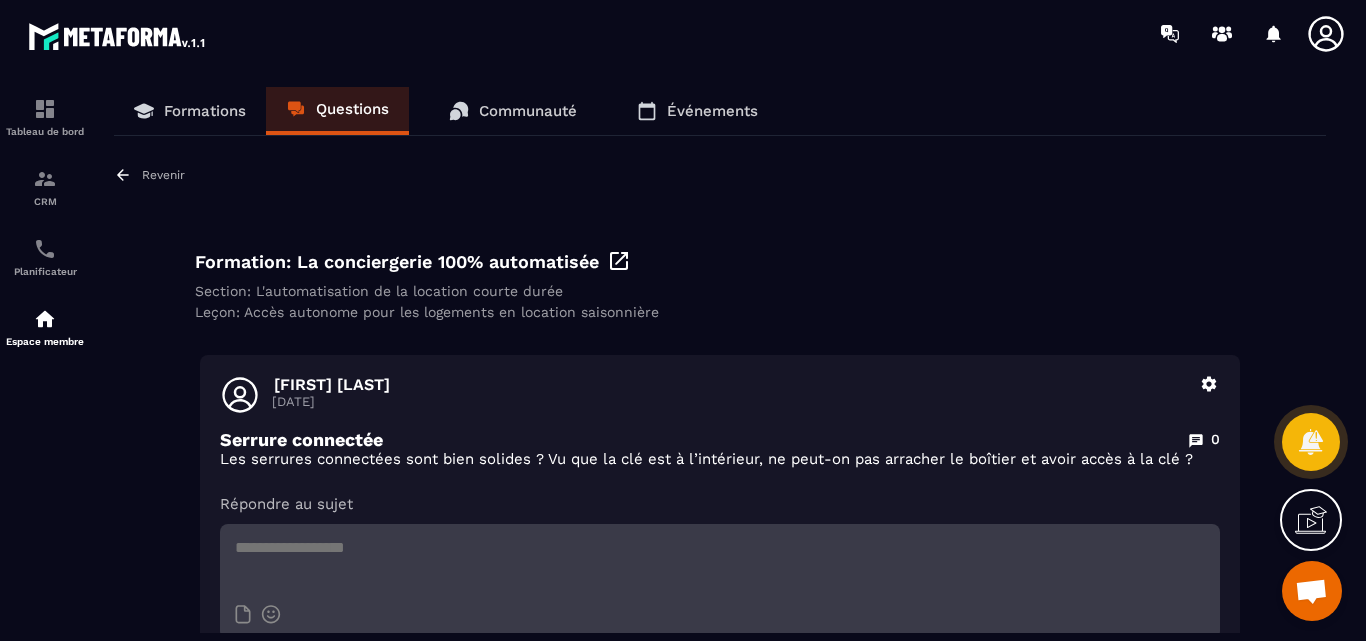 click at bounding box center (720, 559) 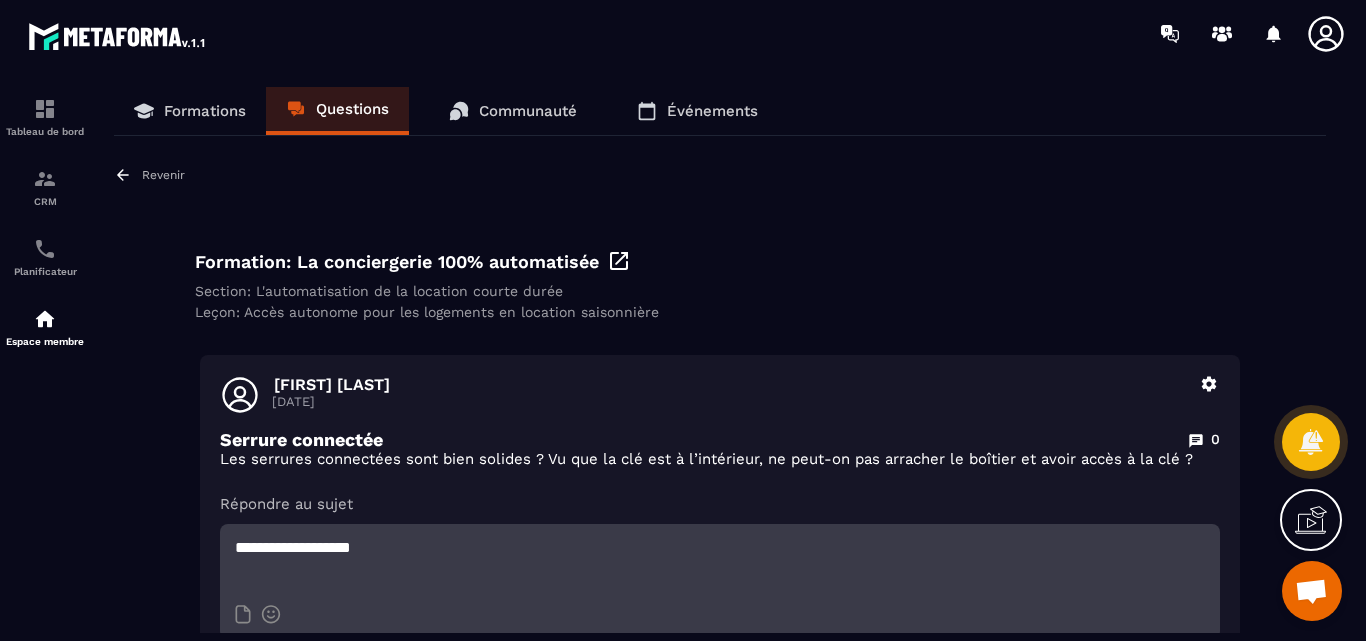 paste on "**********" 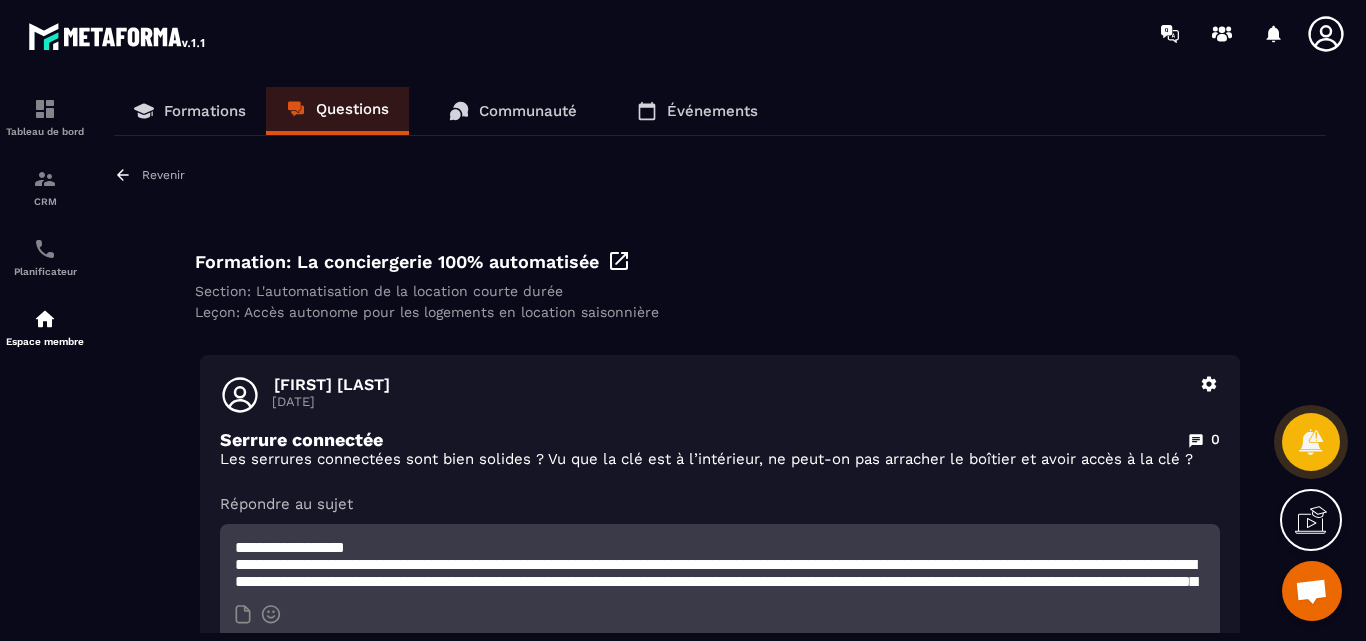 scroll, scrollTop: 55, scrollLeft: 0, axis: vertical 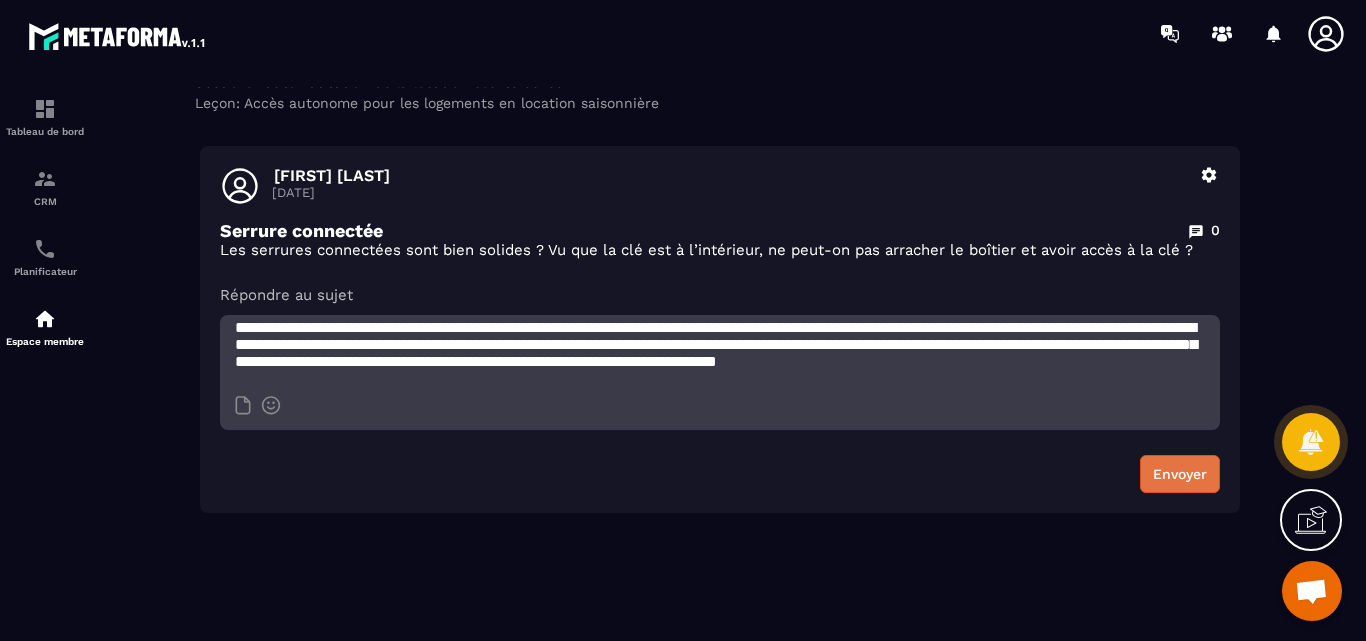 type on "**********" 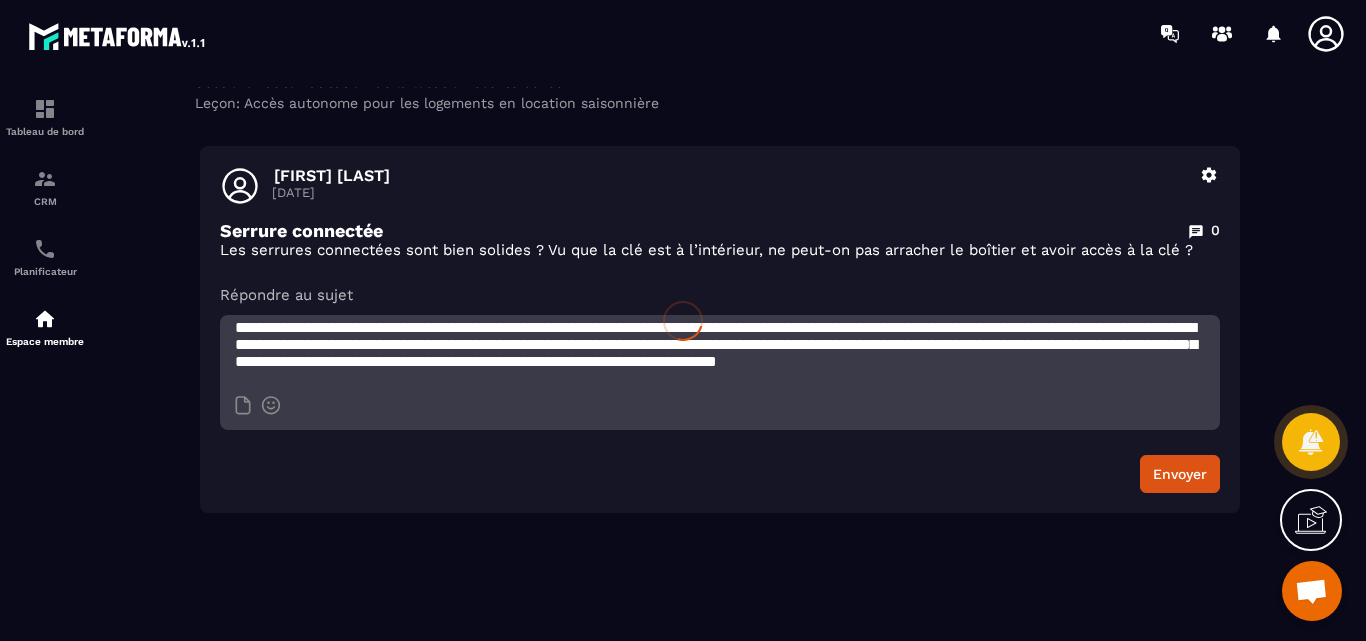 type 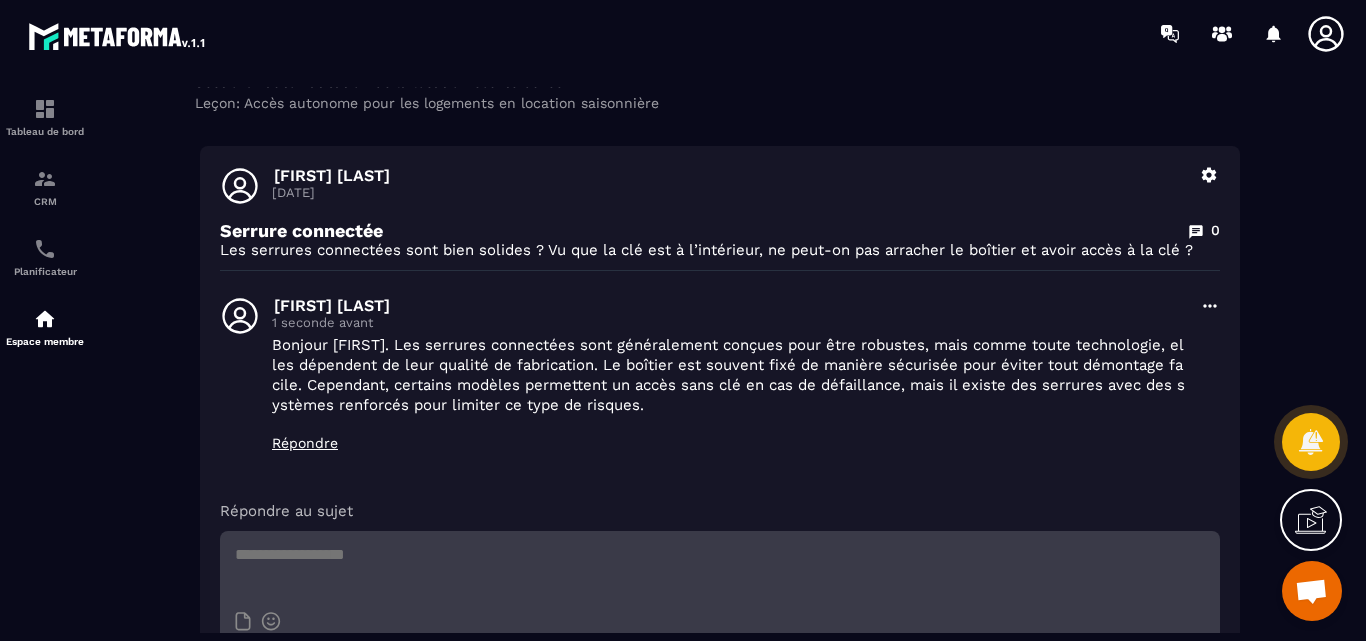 scroll, scrollTop: 0, scrollLeft: 0, axis: both 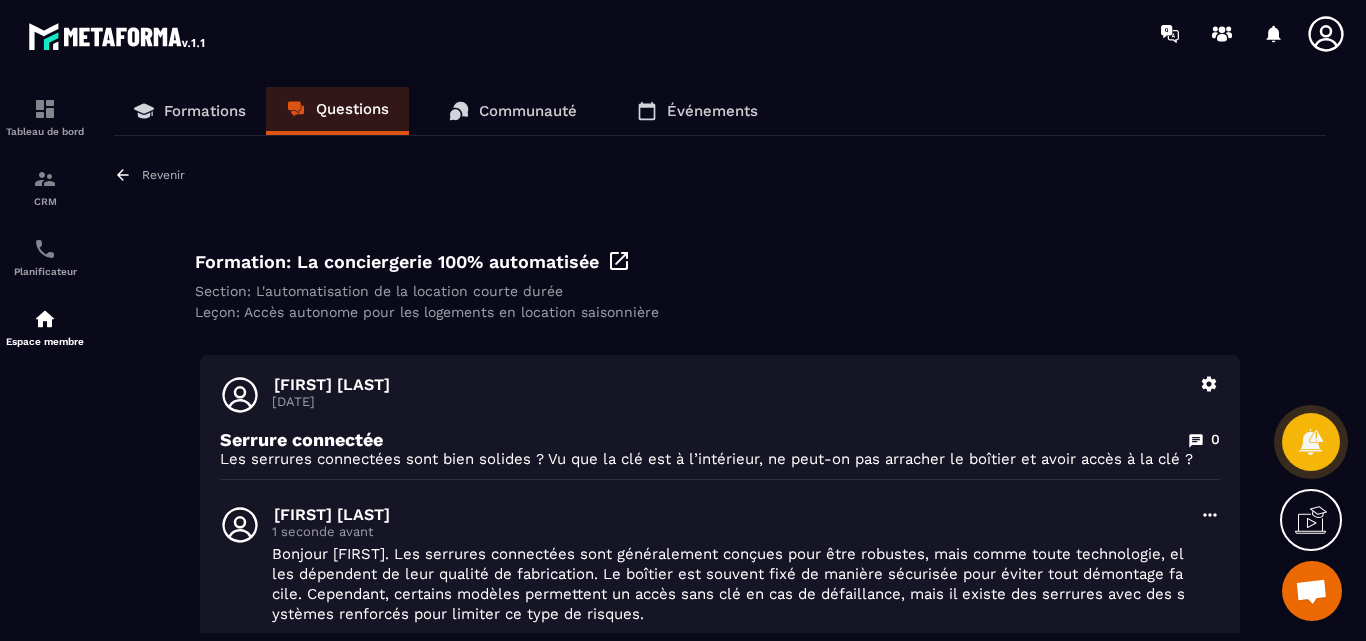 click on "Revenir" at bounding box center (149, 175) 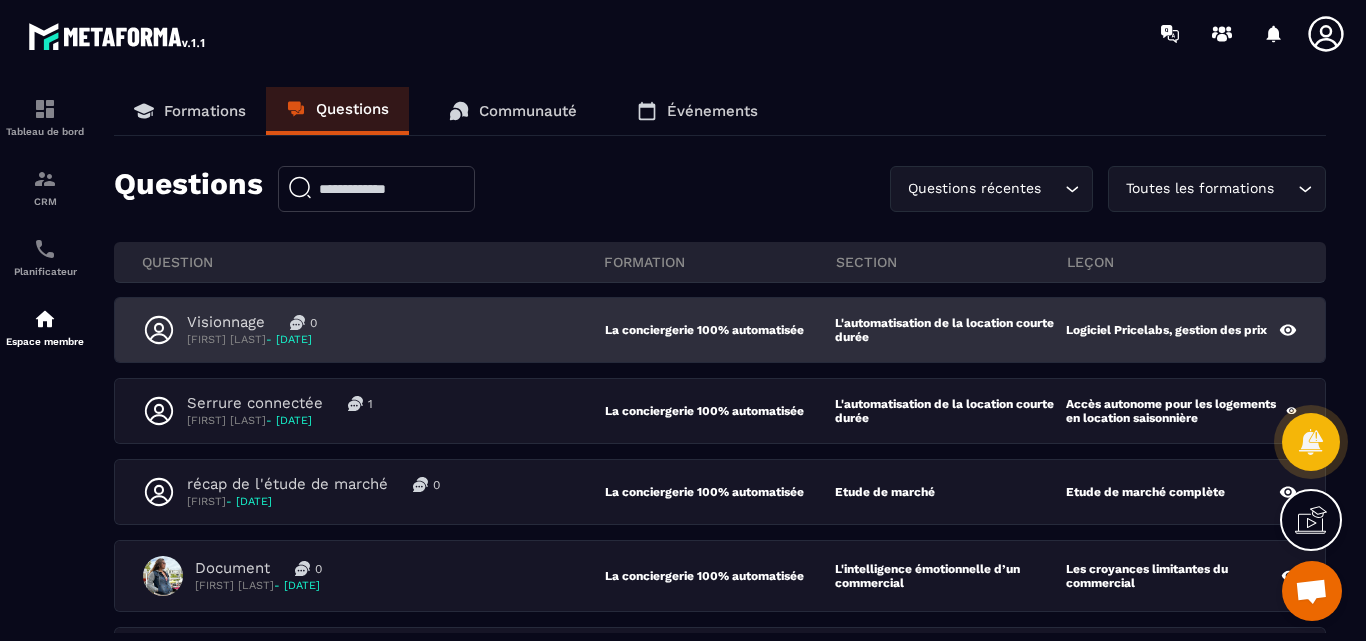 click on "Visionnage" at bounding box center [226, 322] 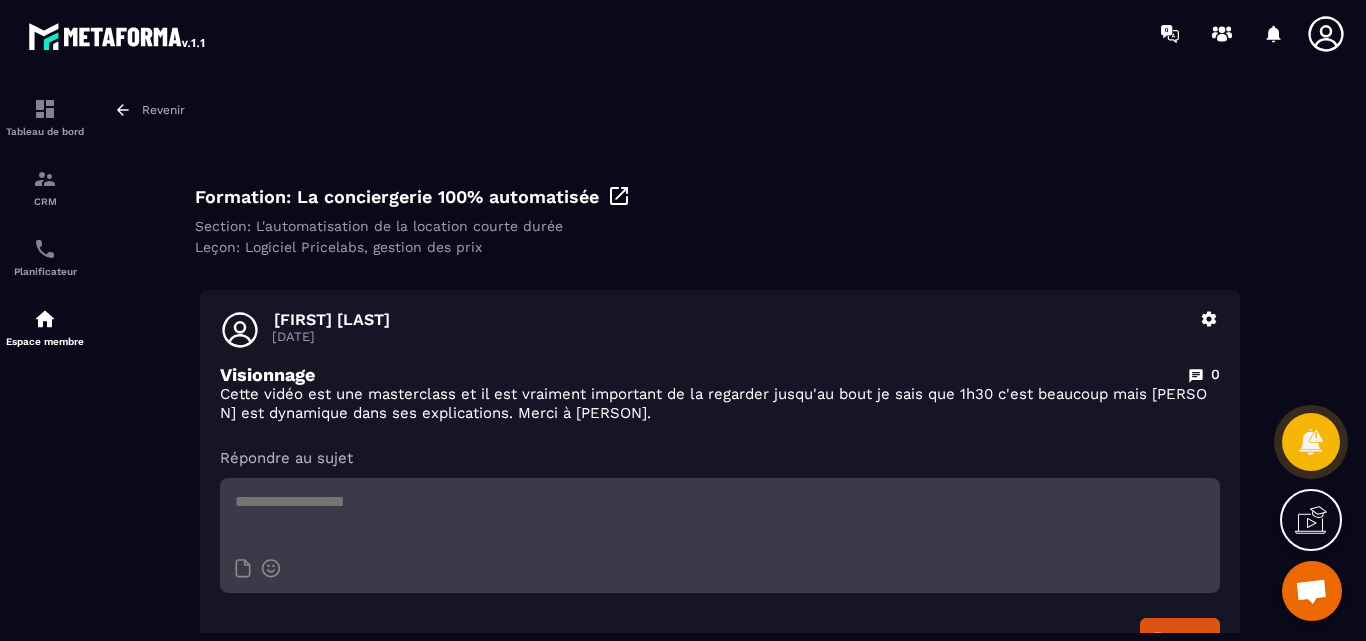 scroll, scrollTop: 100, scrollLeft: 0, axis: vertical 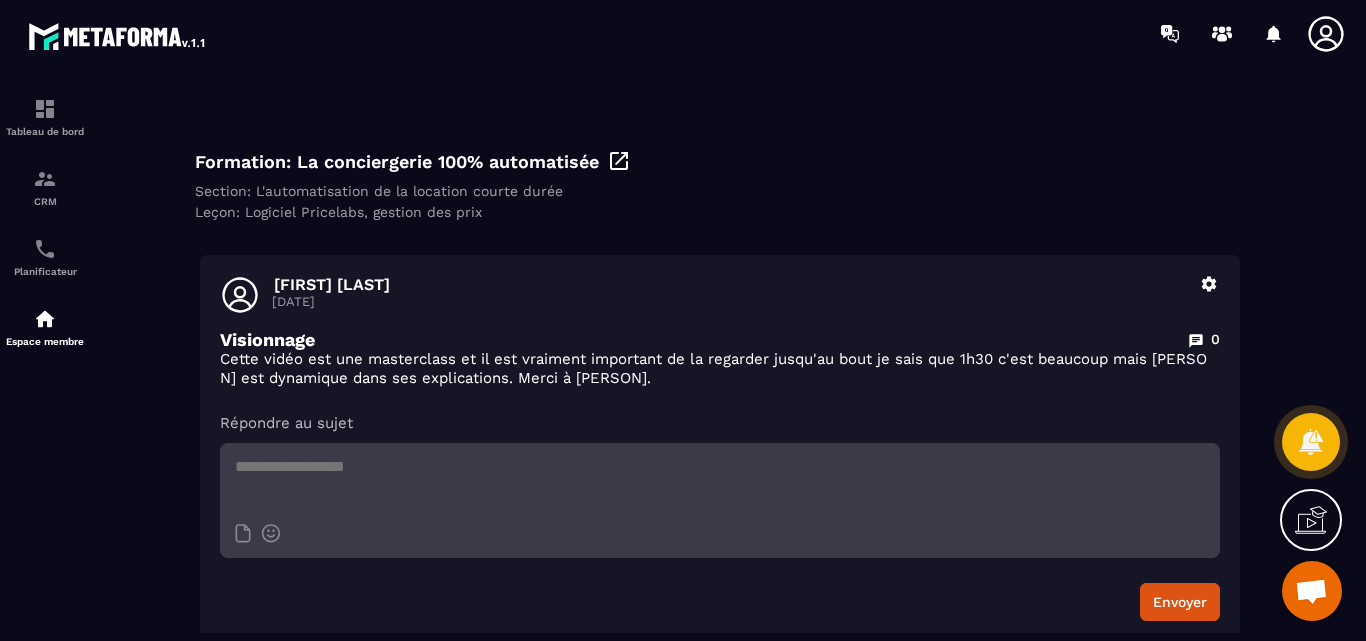 drag, startPoint x: 439, startPoint y: 425, endPoint x: 384, endPoint y: 466, distance: 68.60029 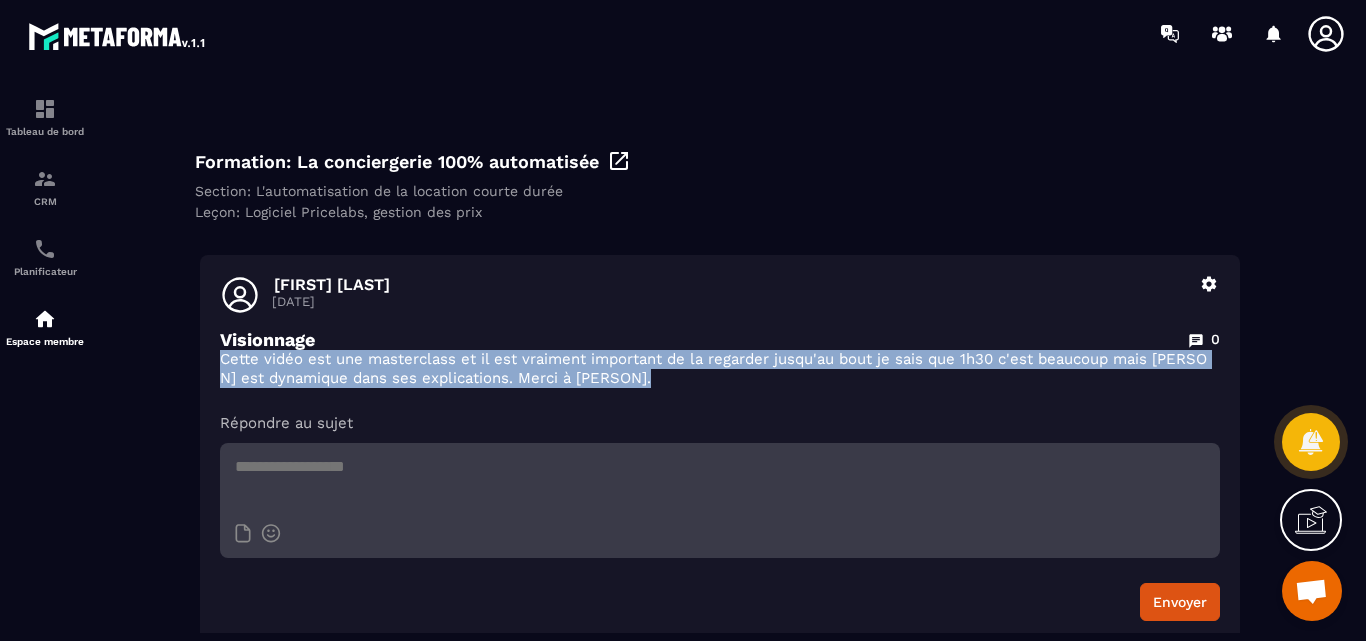 drag, startPoint x: 651, startPoint y: 379, endPoint x: 205, endPoint y: 363, distance: 446.2869 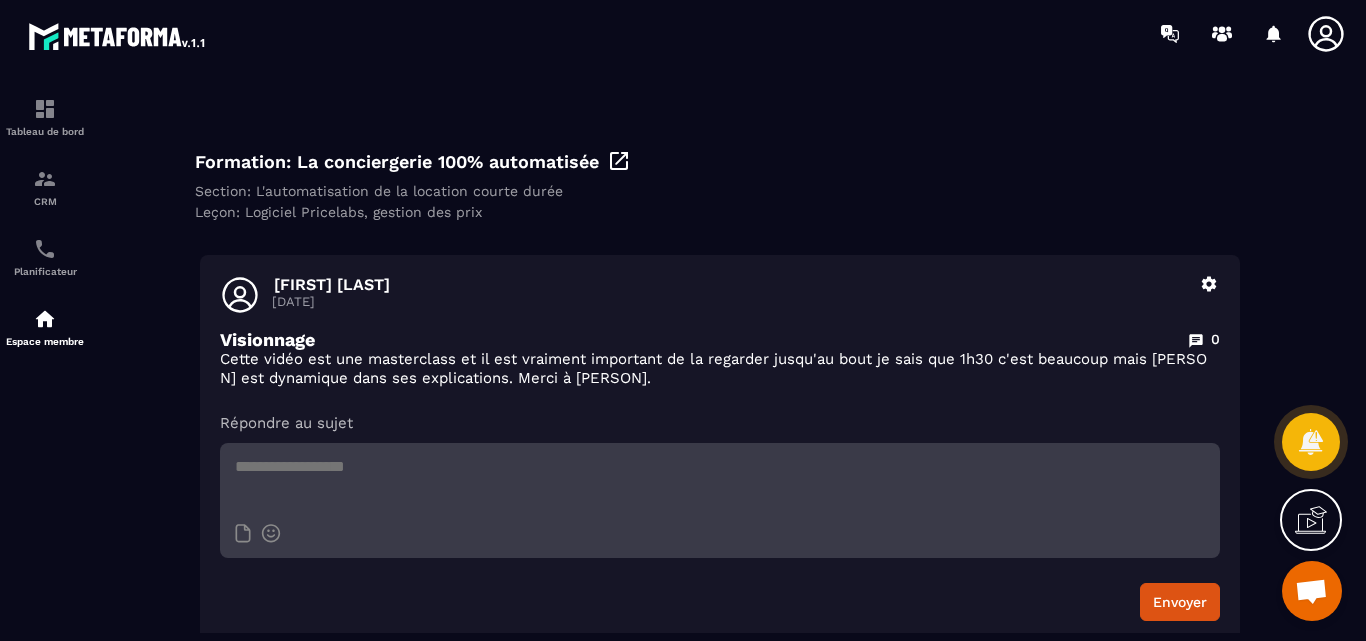 click on "Francine Lany MFONO ONDO 04 août  Supprimer Visionnage 0 Cette vidéo est une masterclass et il est vraiment important de la regarder jusqu'au bout je sais que 1h30 c'est beaucoup mais Sandrine est dynamique dans ses explications. Merci à sandrine. Répondre au sujet Envoyer" at bounding box center (720, 448) 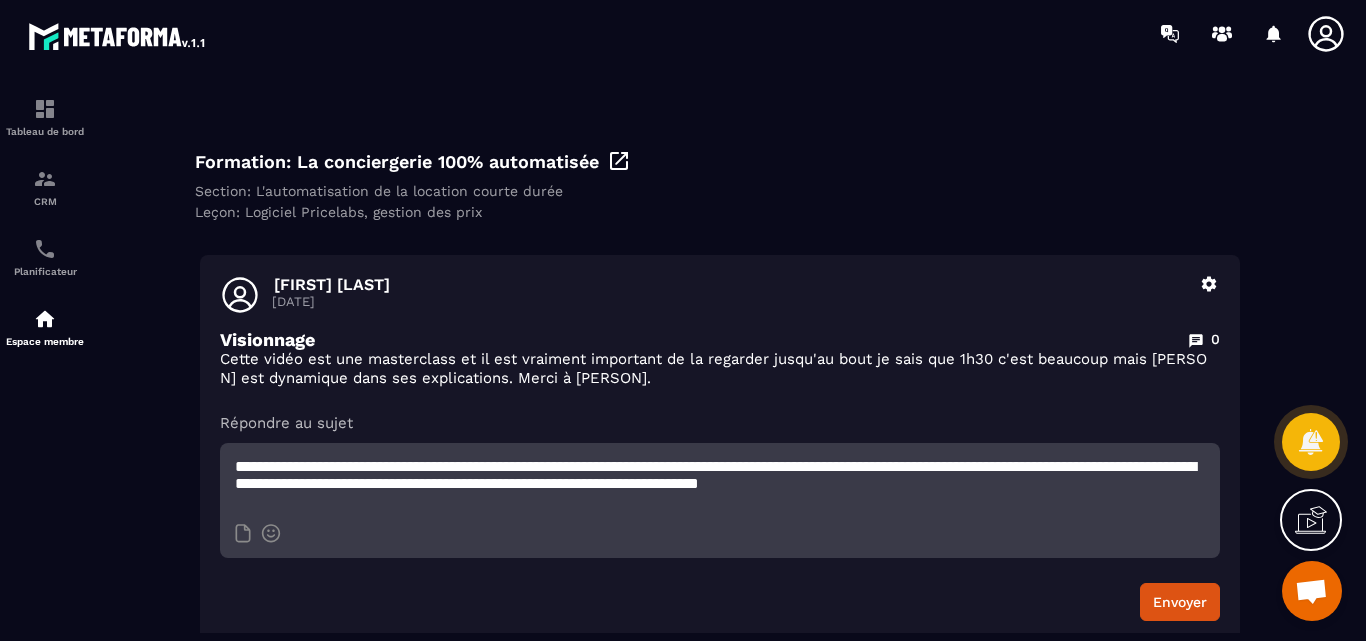 click on "**********" at bounding box center [720, 478] 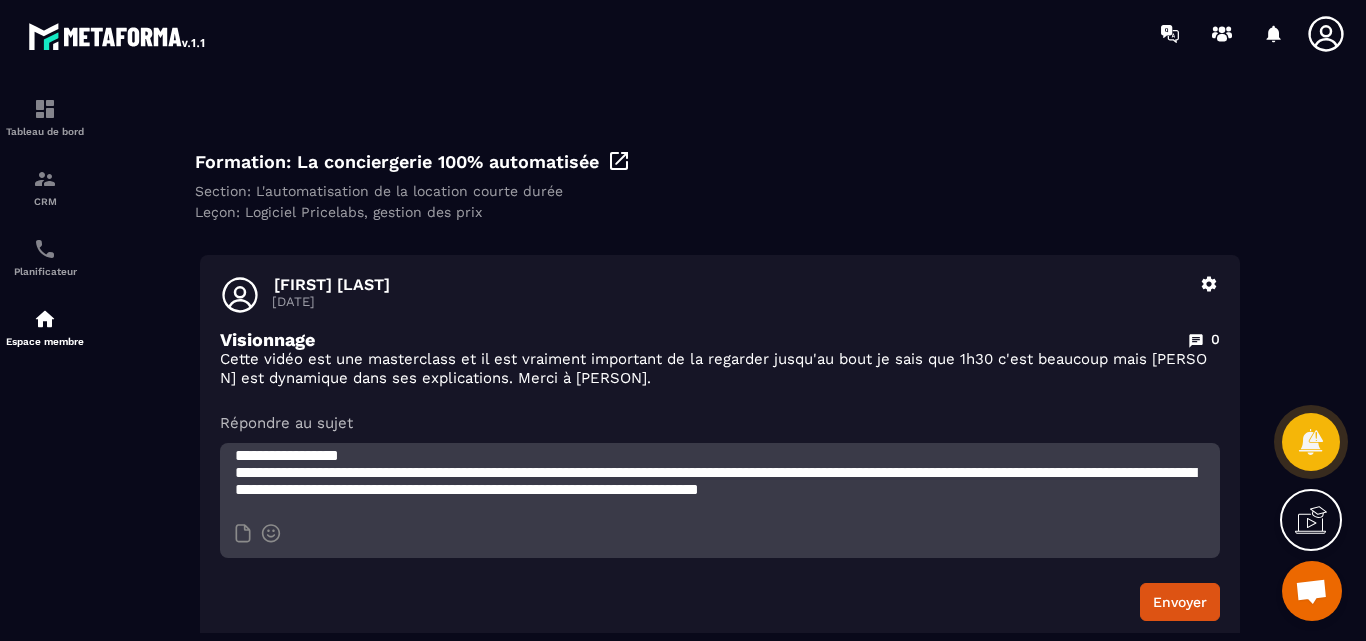 scroll, scrollTop: 19, scrollLeft: 0, axis: vertical 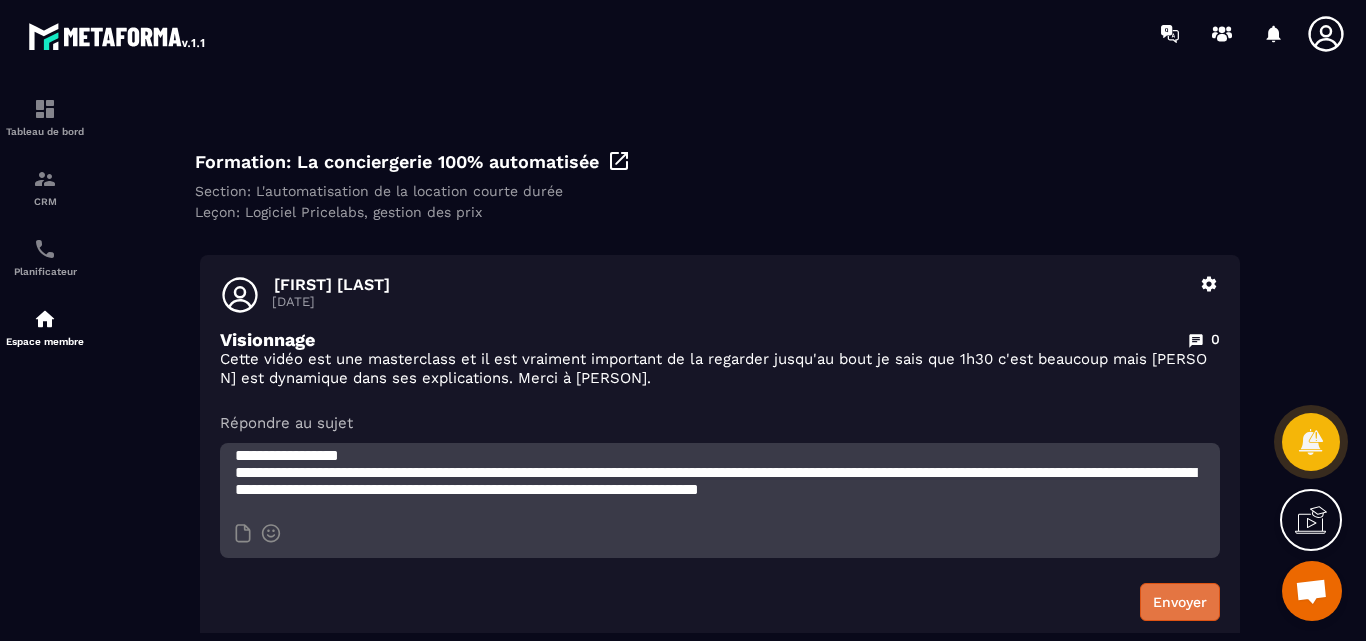 type on "**********" 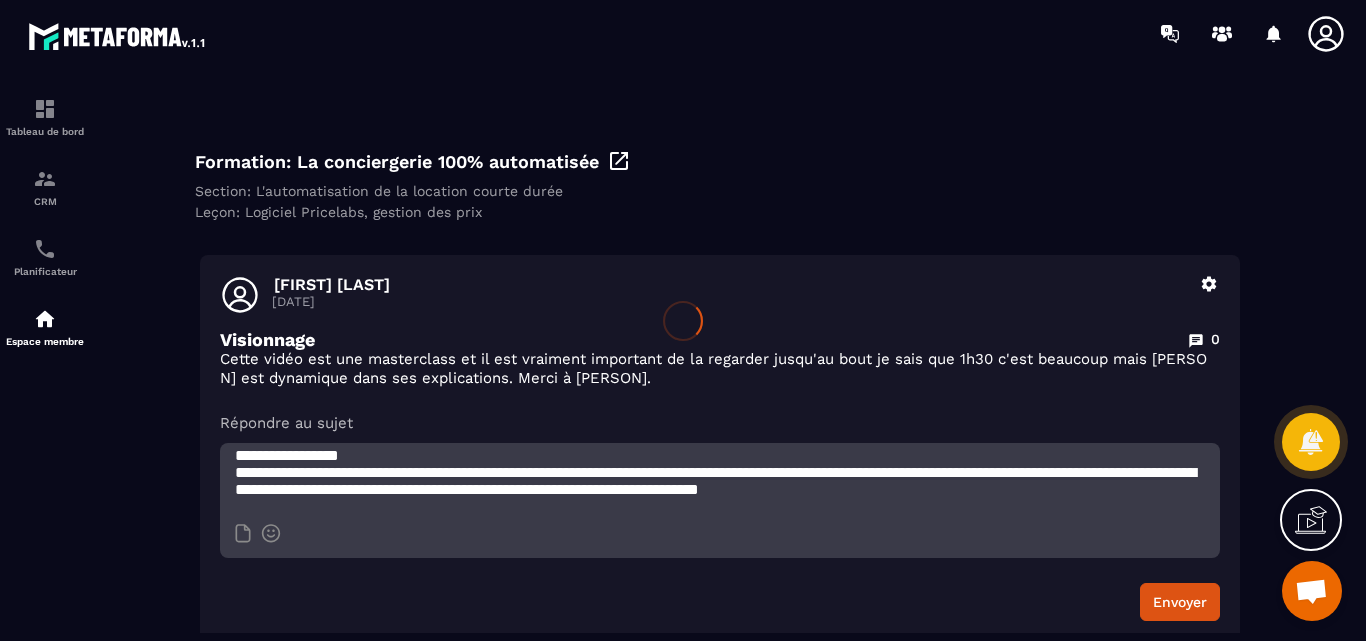 type 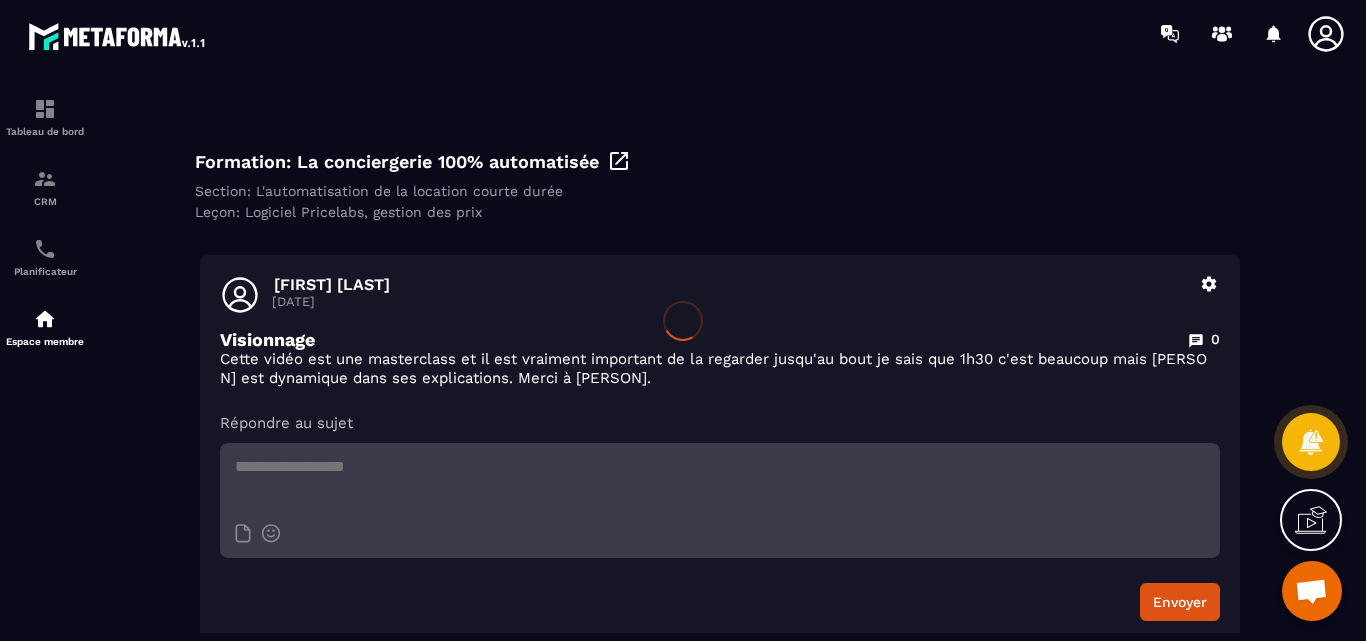 scroll, scrollTop: 0, scrollLeft: 0, axis: both 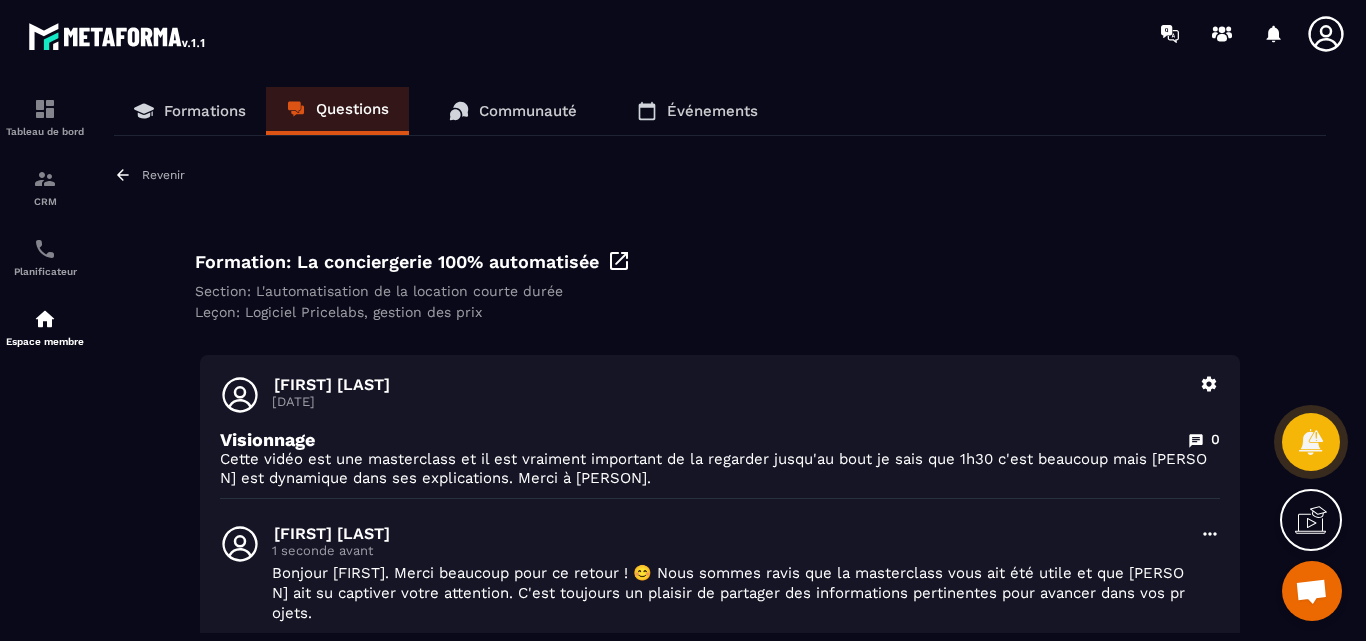 click on "Revenir" at bounding box center [163, 175] 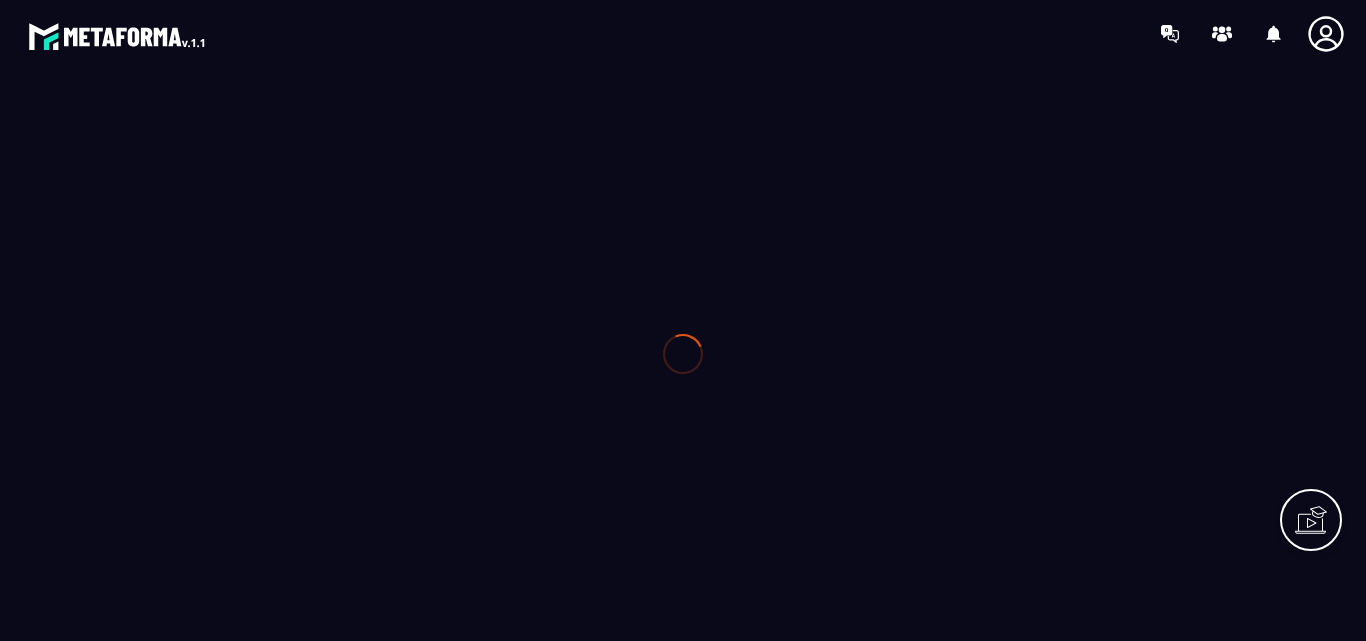 scroll, scrollTop: 0, scrollLeft: 0, axis: both 